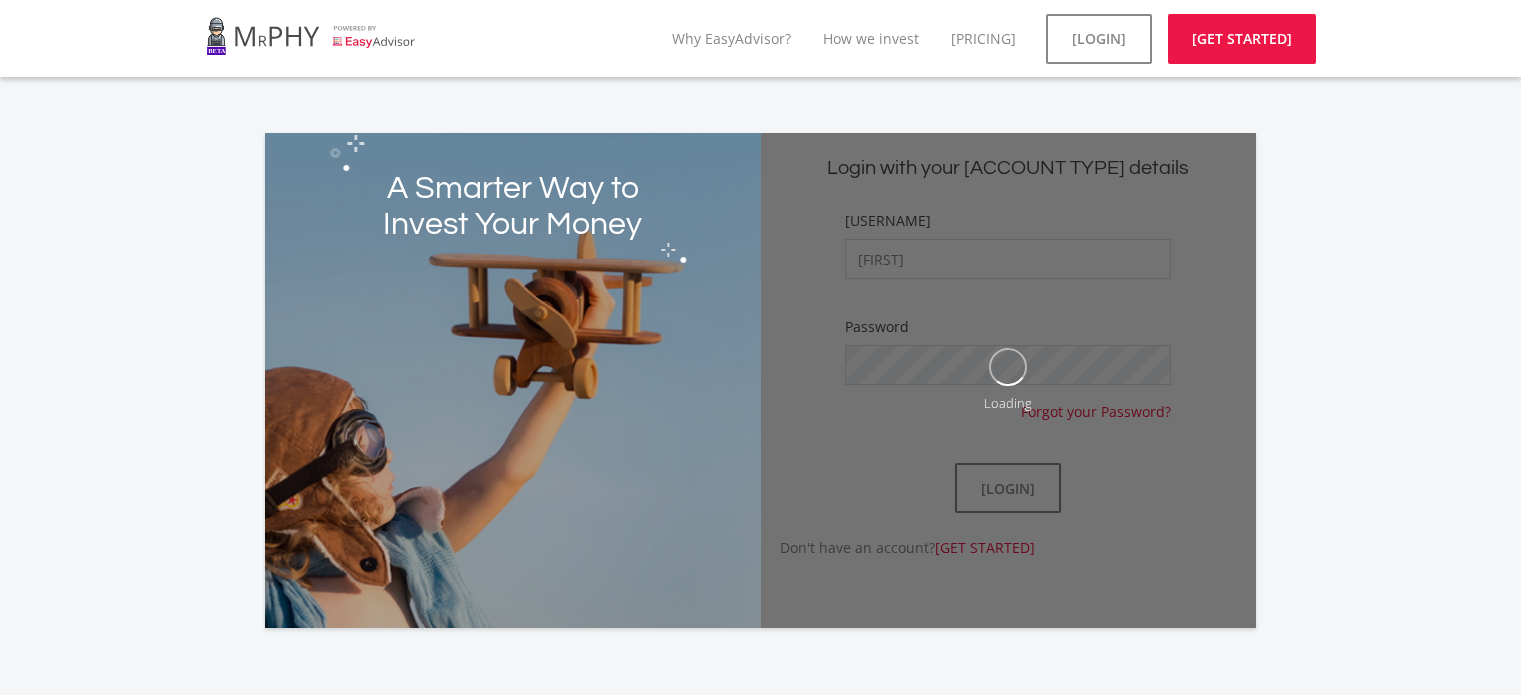 scroll, scrollTop: 0, scrollLeft: 0, axis: both 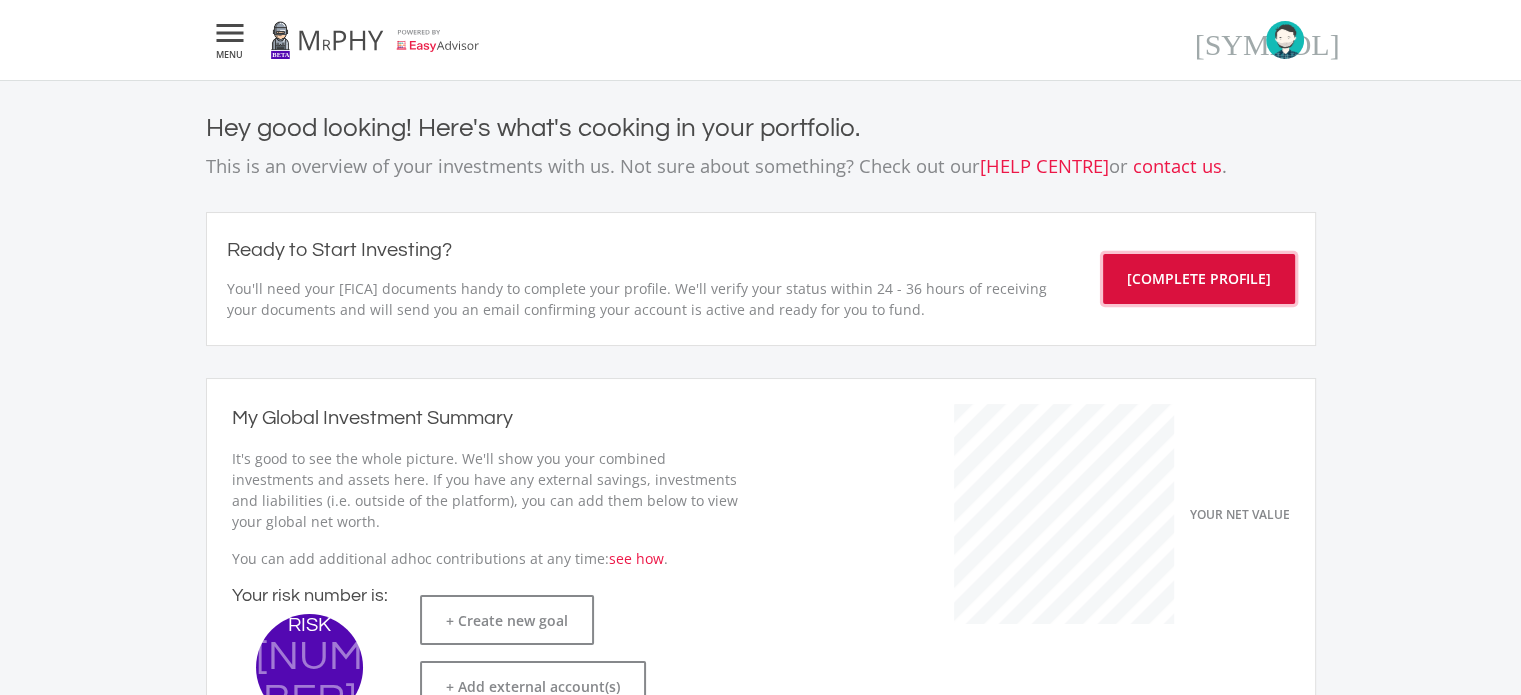 click on "[COMPLETE PROFILE]" at bounding box center [1199, 279] 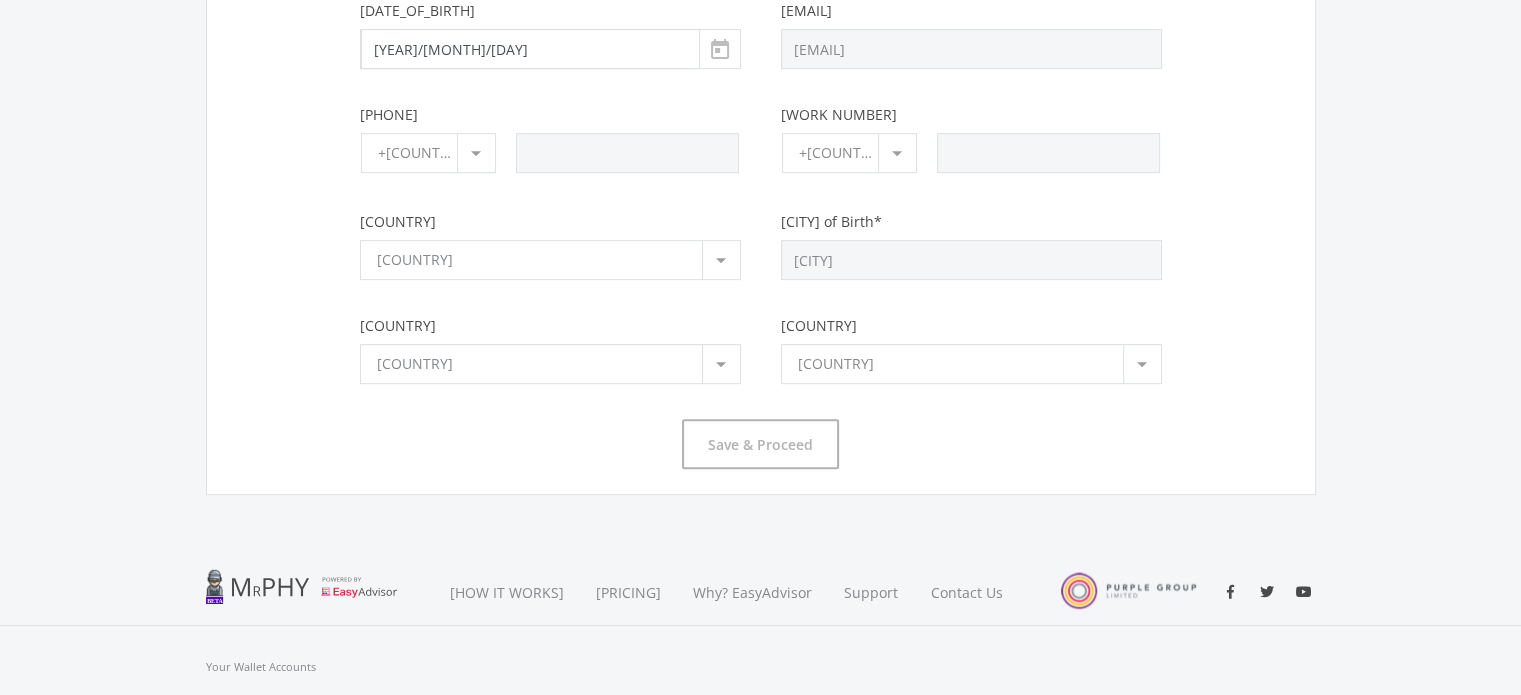 scroll, scrollTop: 869, scrollLeft: 0, axis: vertical 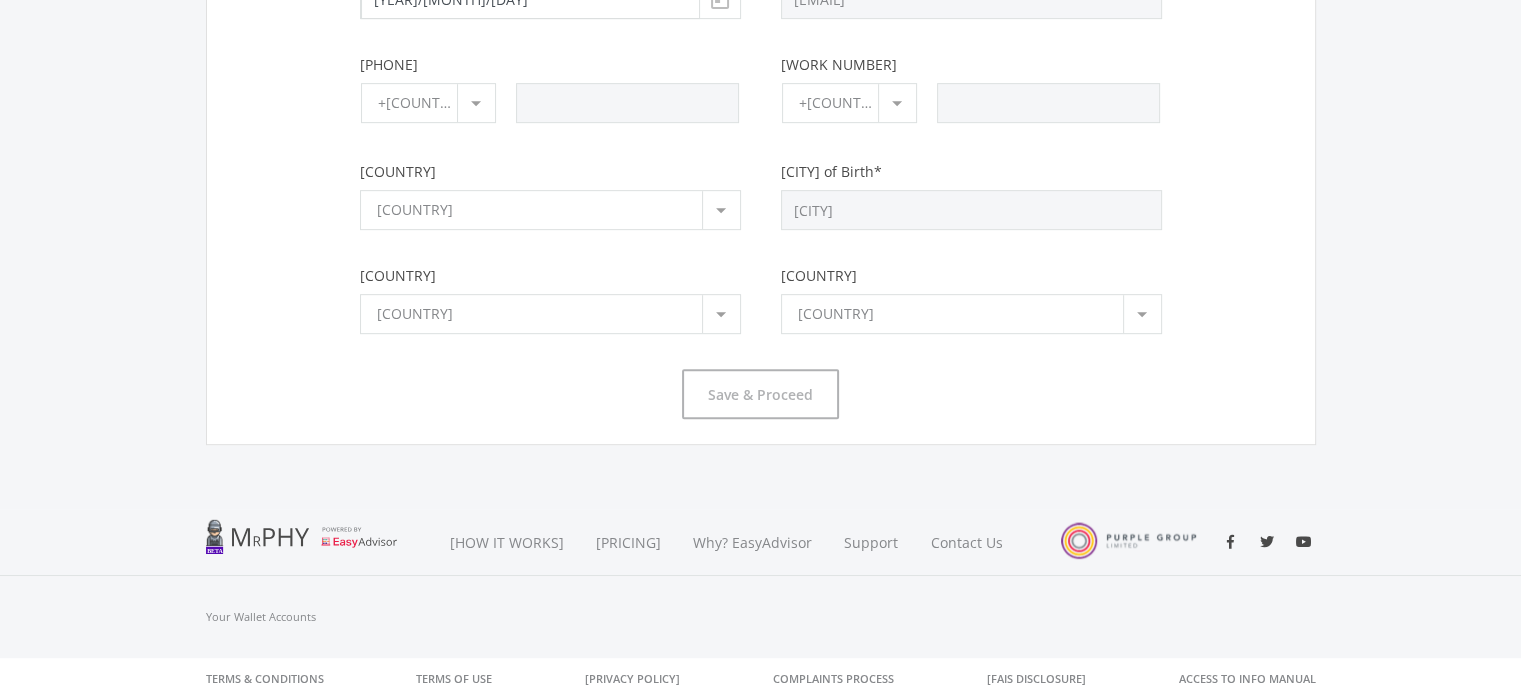 click at bounding box center (721, 314) 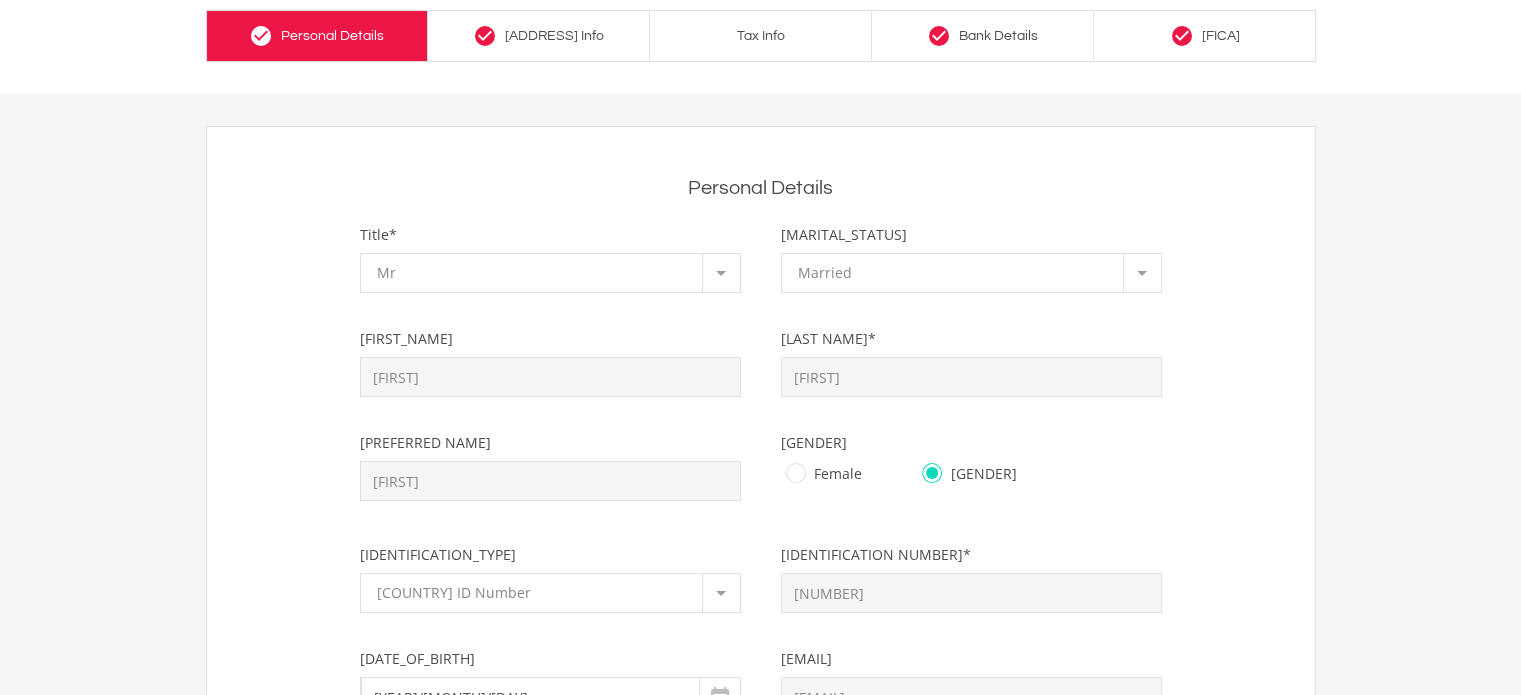 scroll, scrollTop: 0, scrollLeft: 0, axis: both 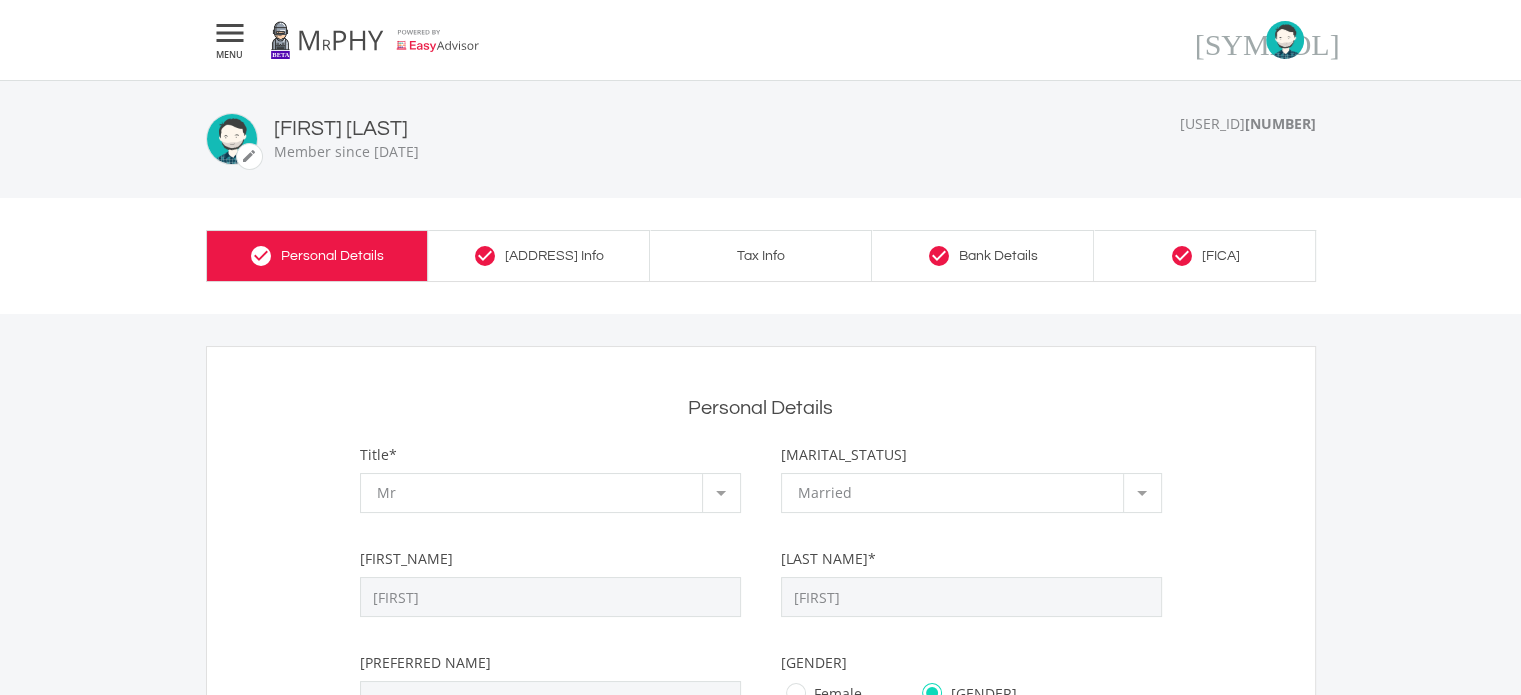 click on "check_circle
Address Info" at bounding box center (539, 255) 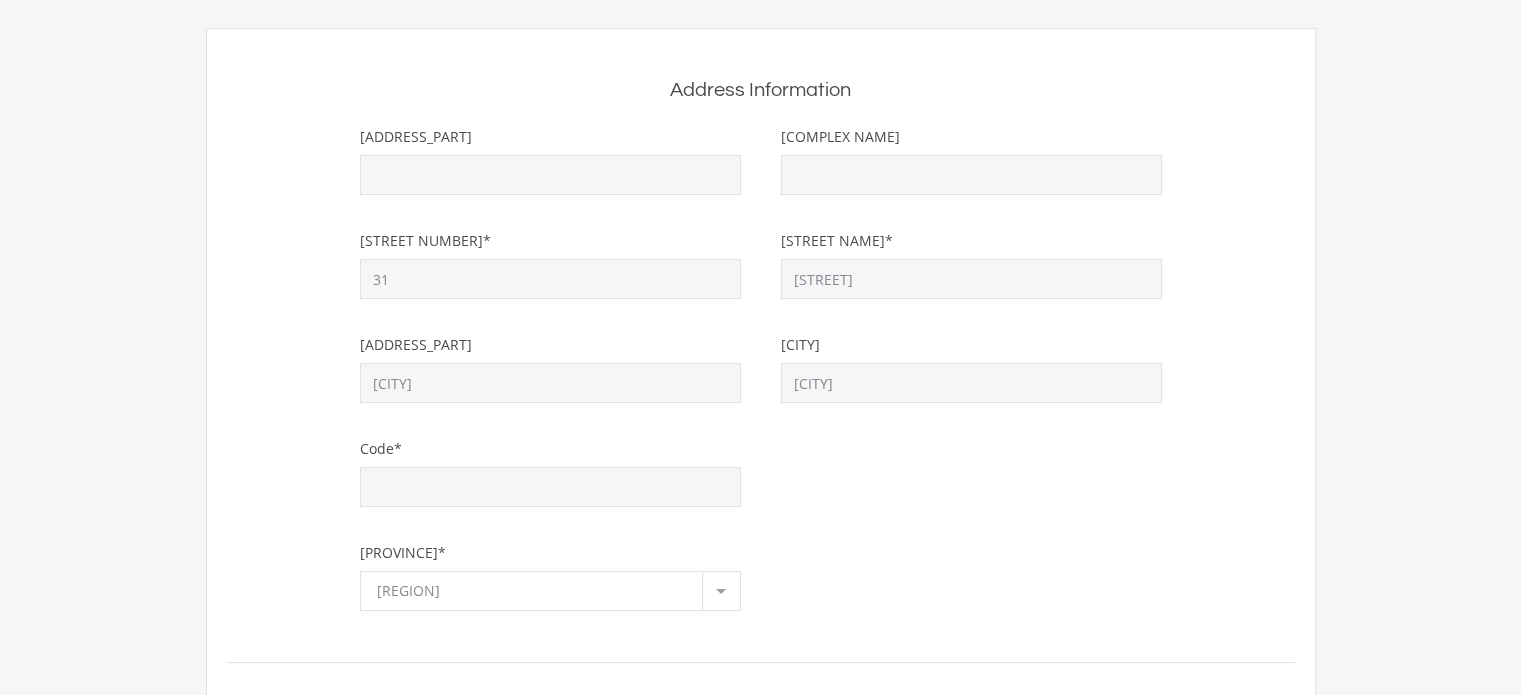 scroll, scrollTop: 96, scrollLeft: 0, axis: vertical 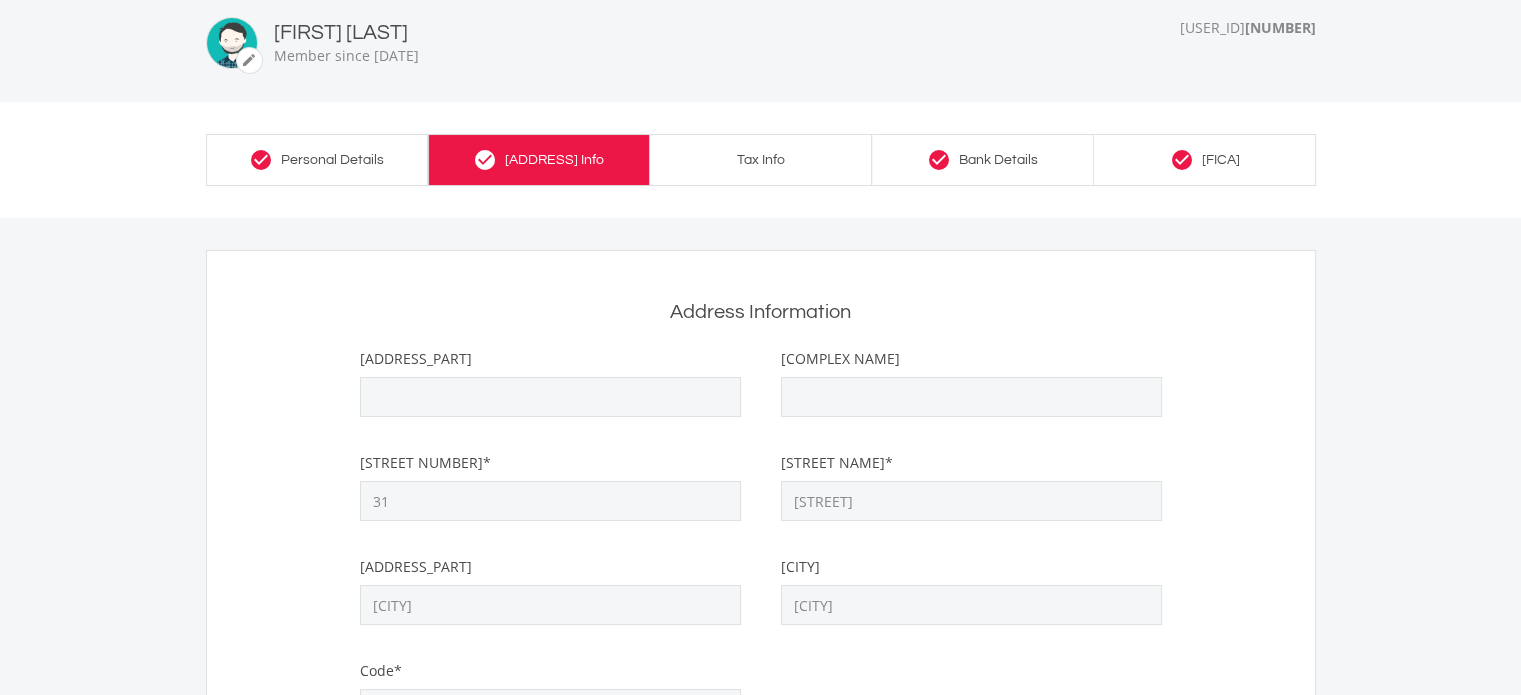 click on "check_circle
Bank Details" at bounding box center [983, 159] 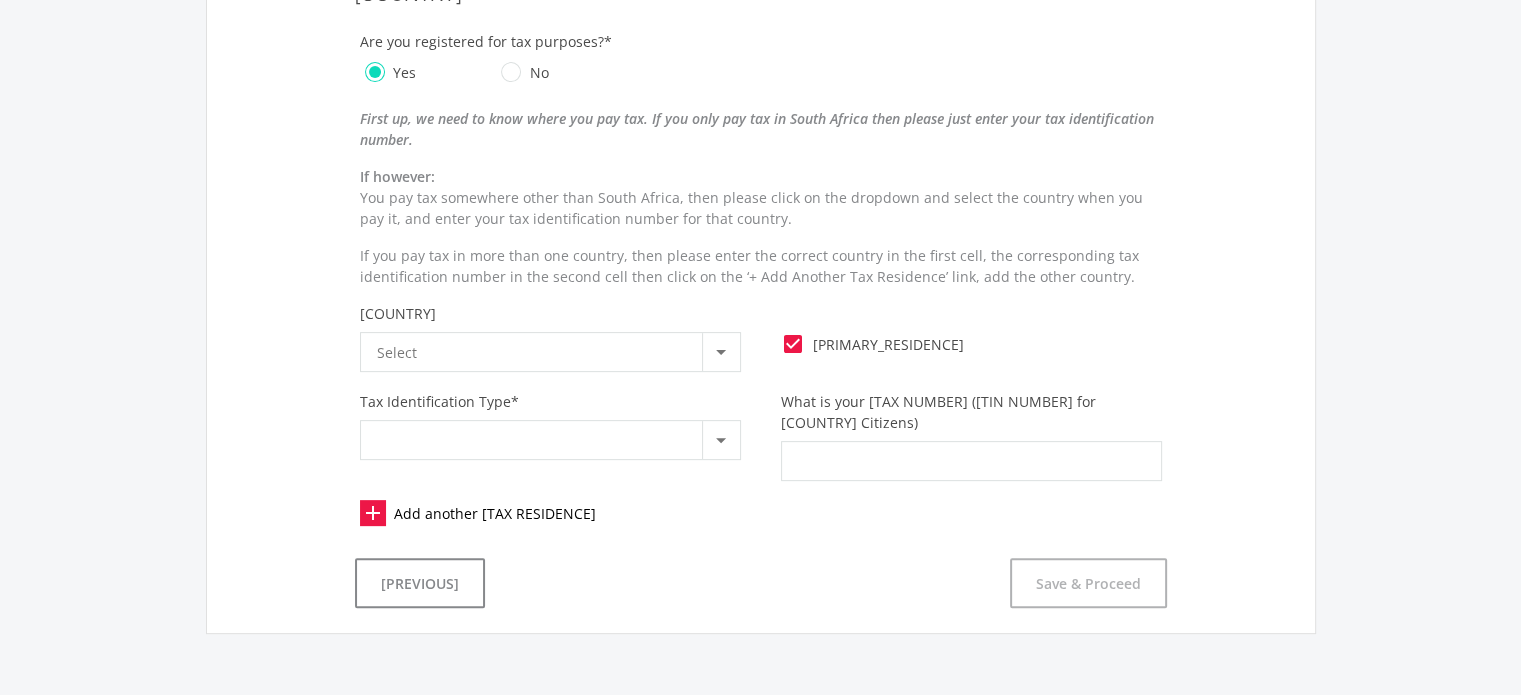 scroll, scrollTop: 586, scrollLeft: 0, axis: vertical 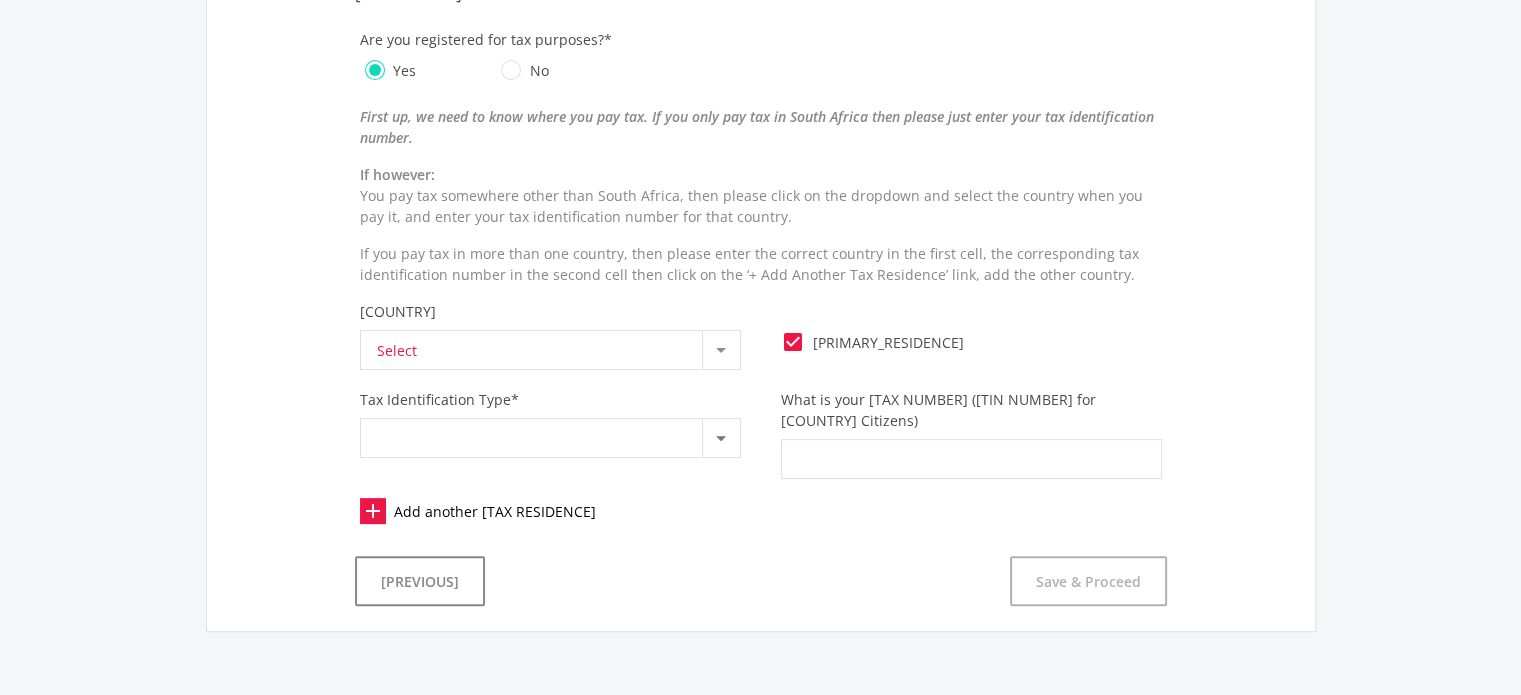 click at bounding box center [721, 350] 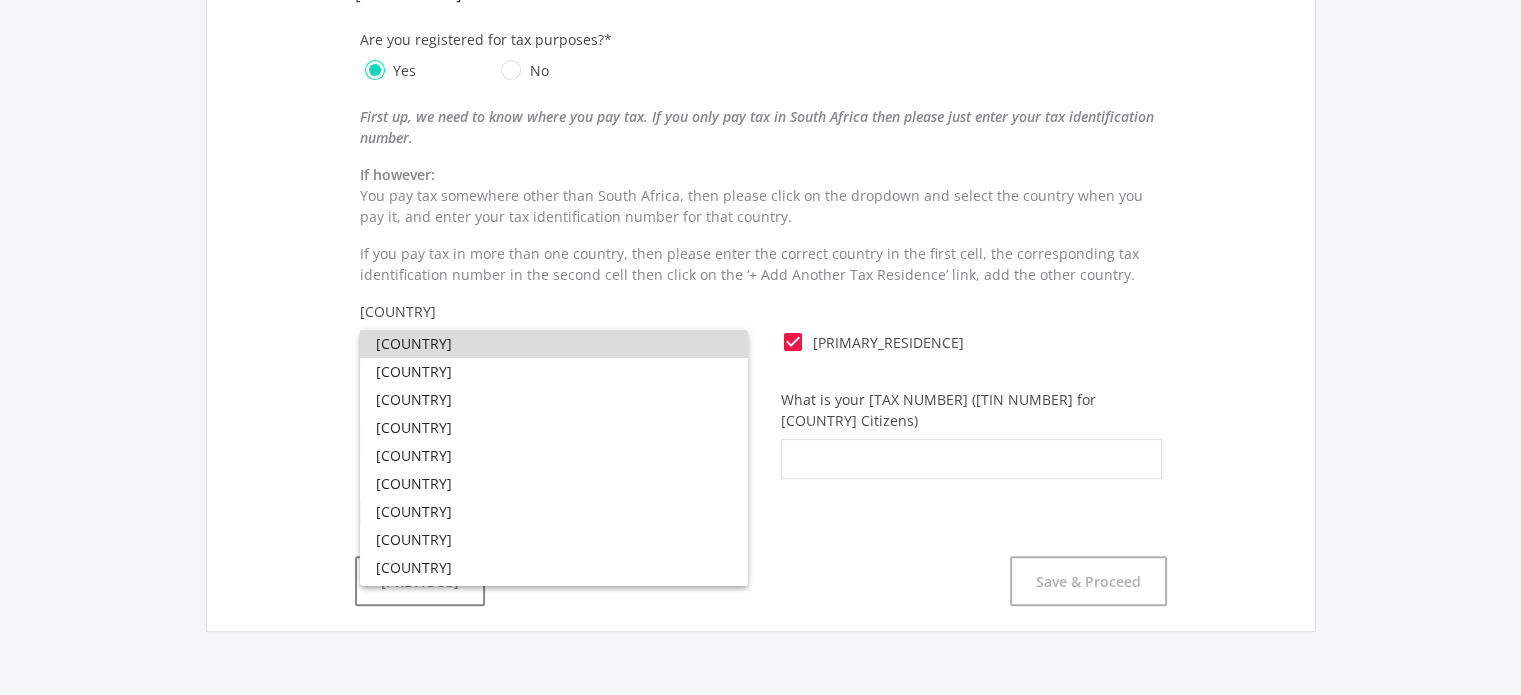 click on "[COUNTRY]" at bounding box center [554, 344] 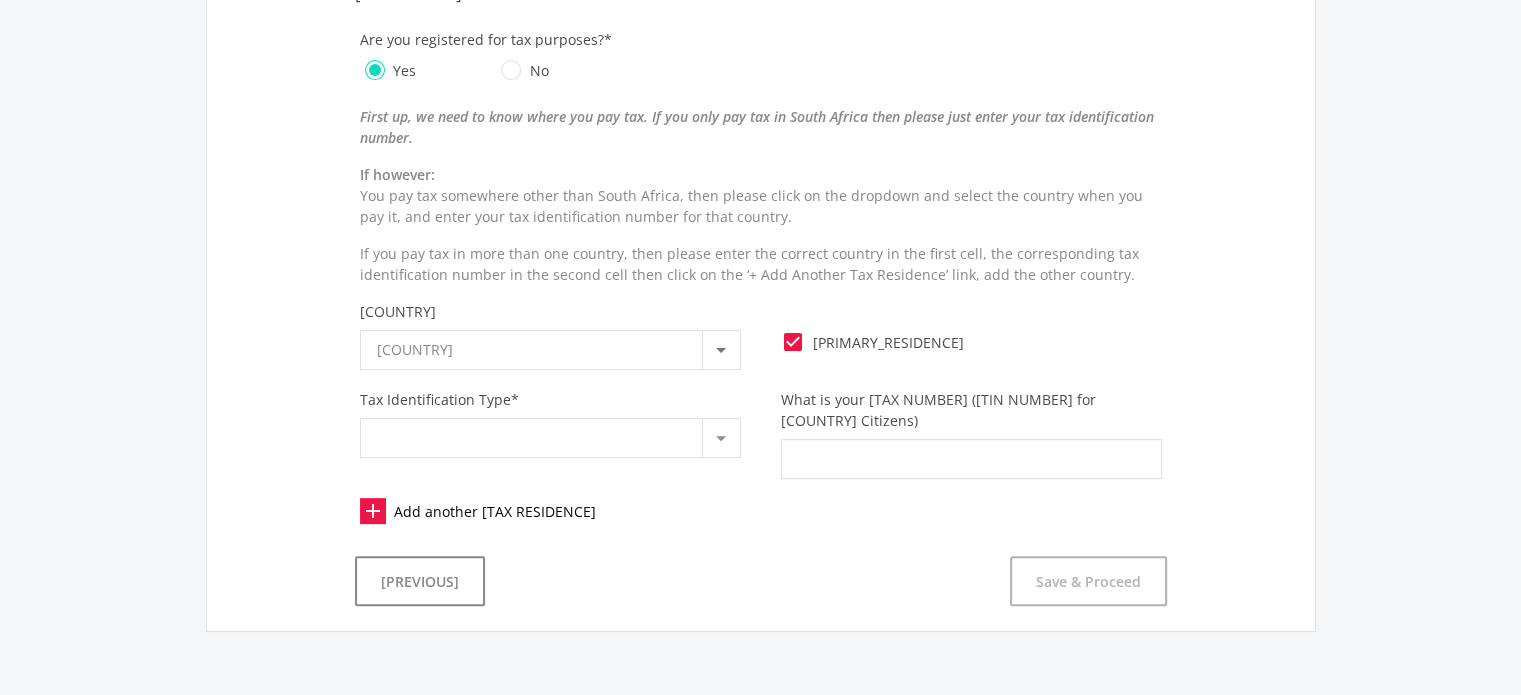 click at bounding box center [721, 438] 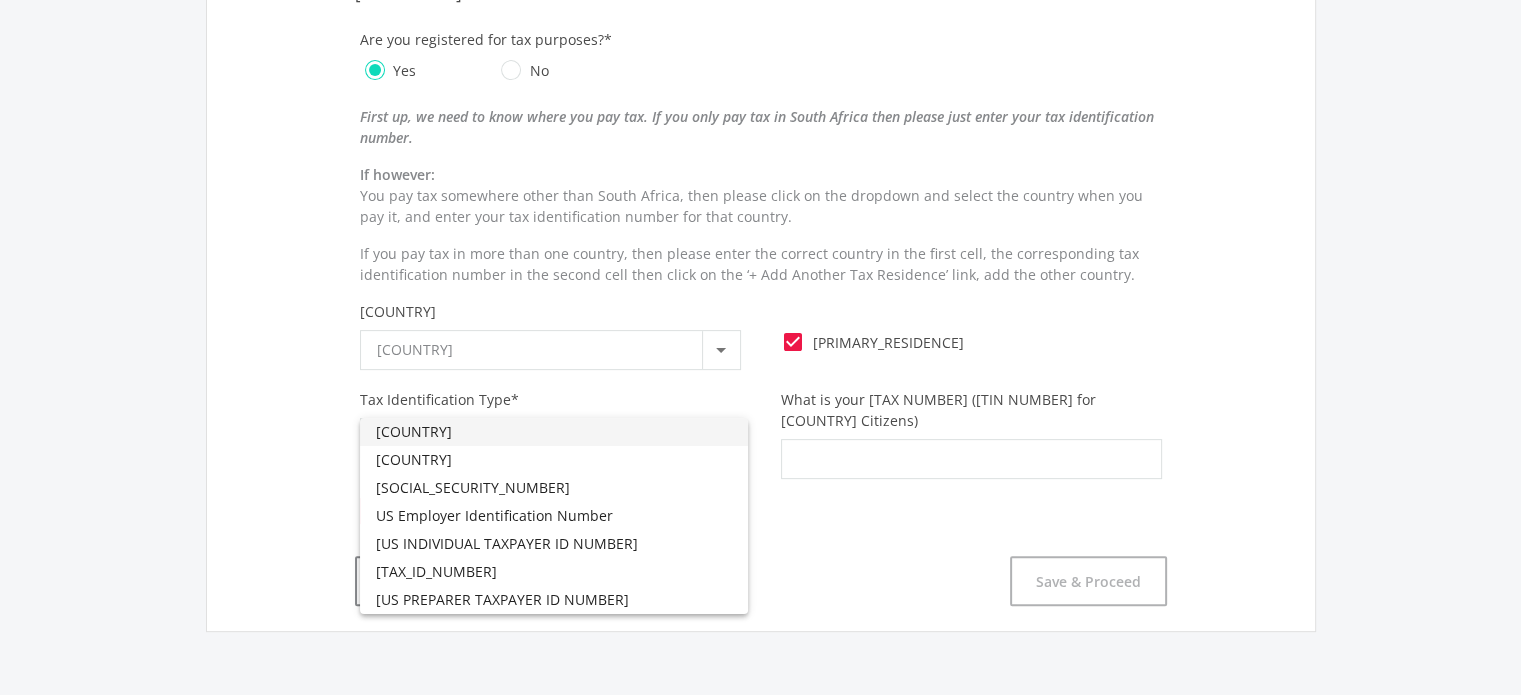 click at bounding box center (760, 347) 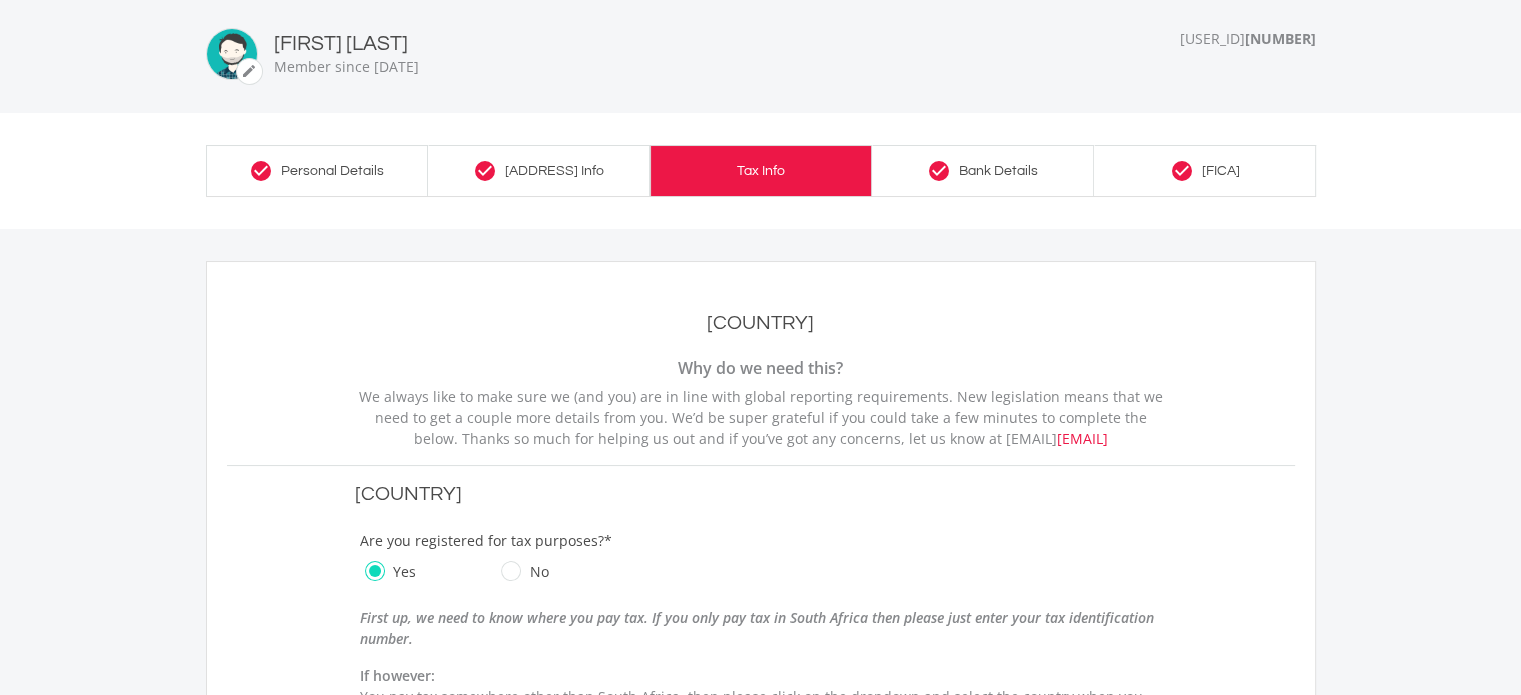 scroll, scrollTop: 83, scrollLeft: 0, axis: vertical 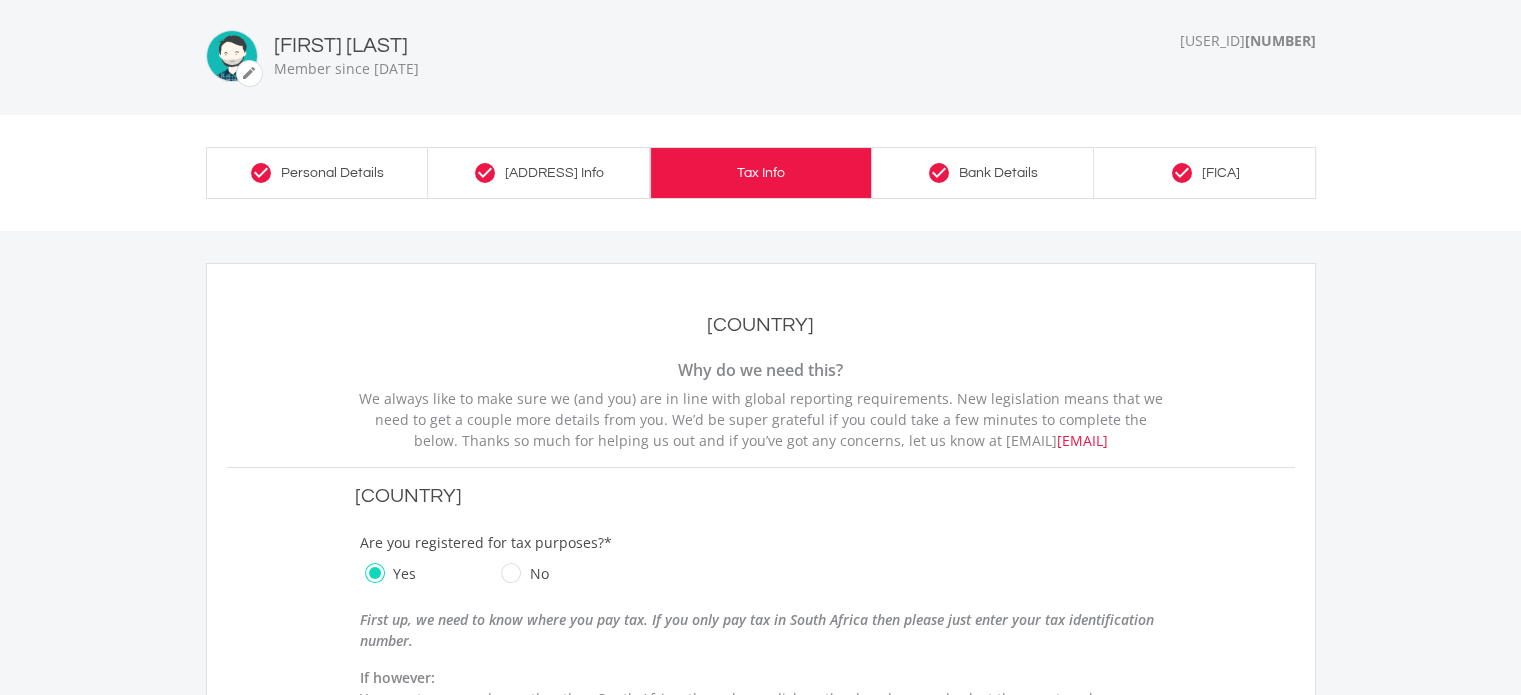 click on "check_circle
Bank Details" at bounding box center (983, 172) 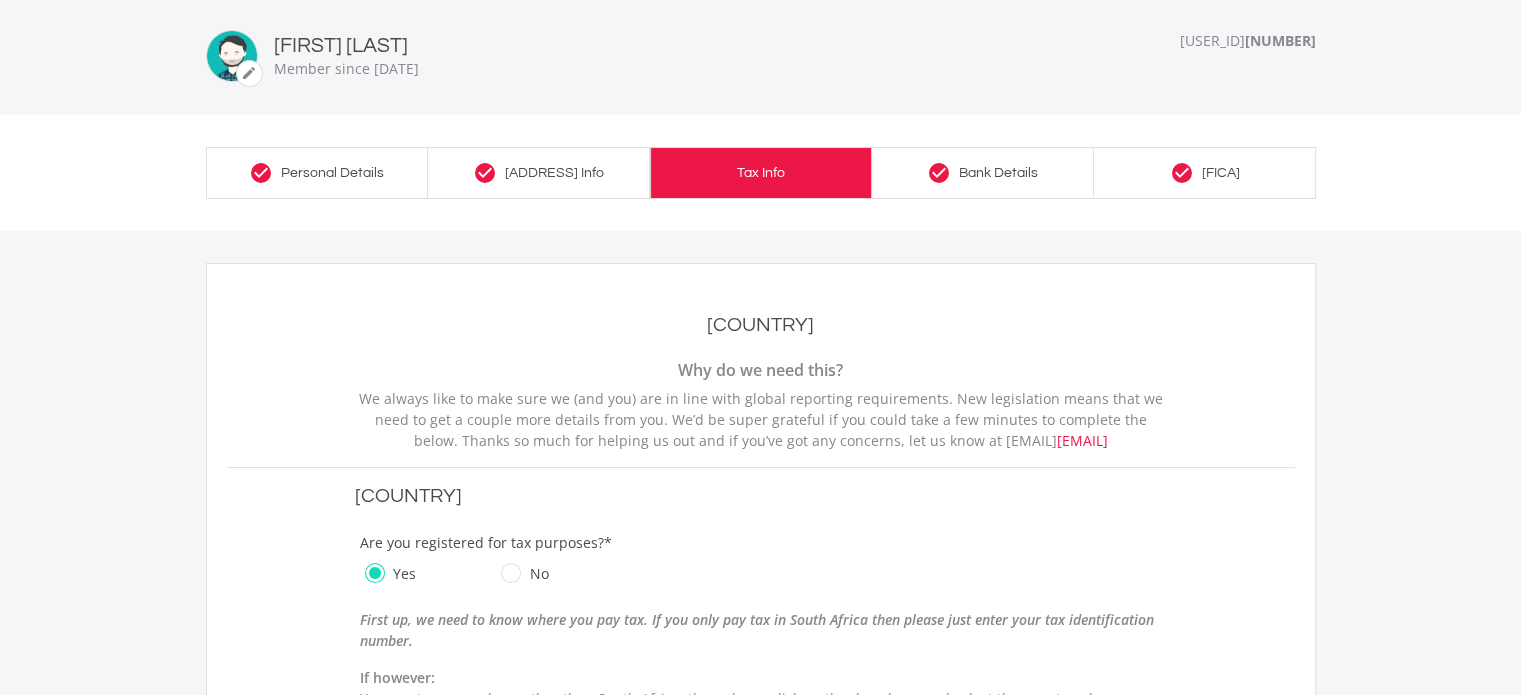 click on "check_circle
Bank Details" at bounding box center (983, 172) 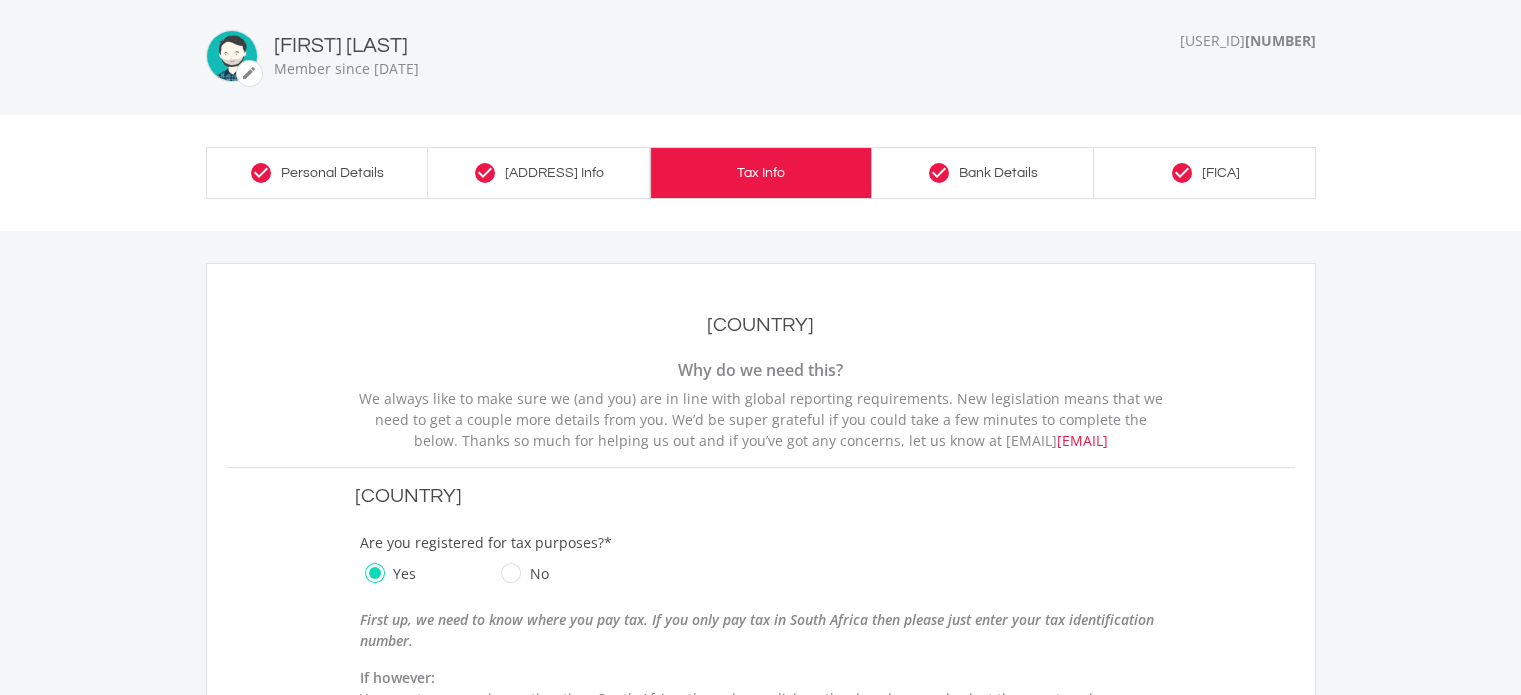 click on "check_circle
FICA" at bounding box center [1205, 172] 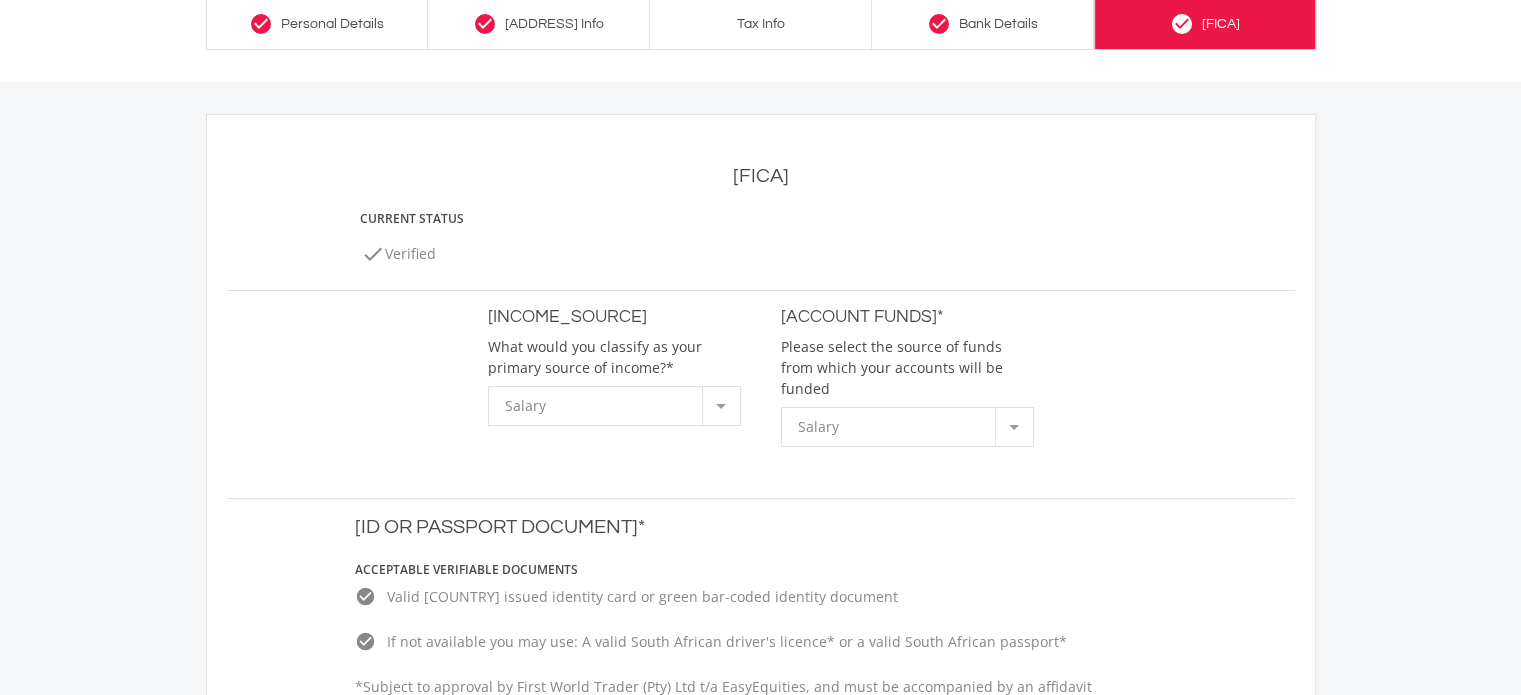 scroll, scrollTop: 62, scrollLeft: 0, axis: vertical 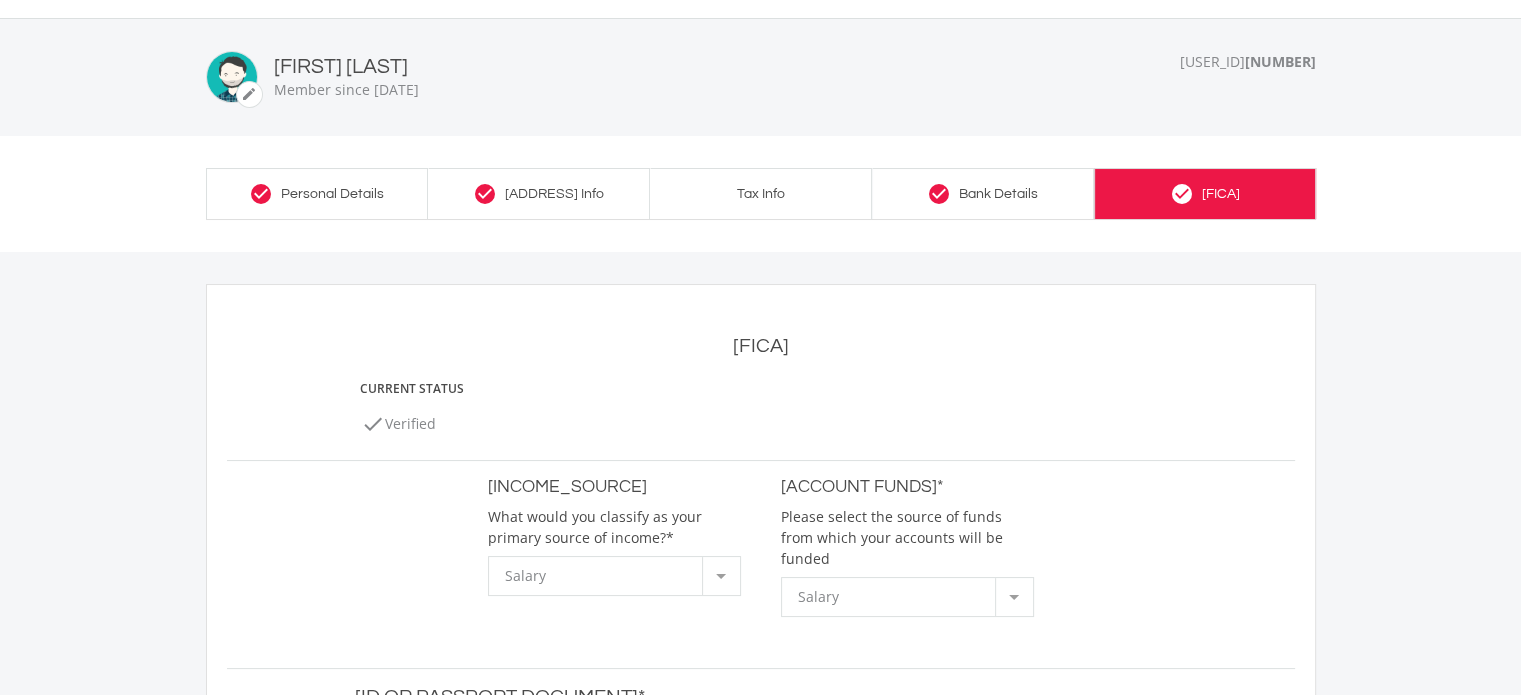 click on "check_circle
Bank Details" at bounding box center (983, 193) 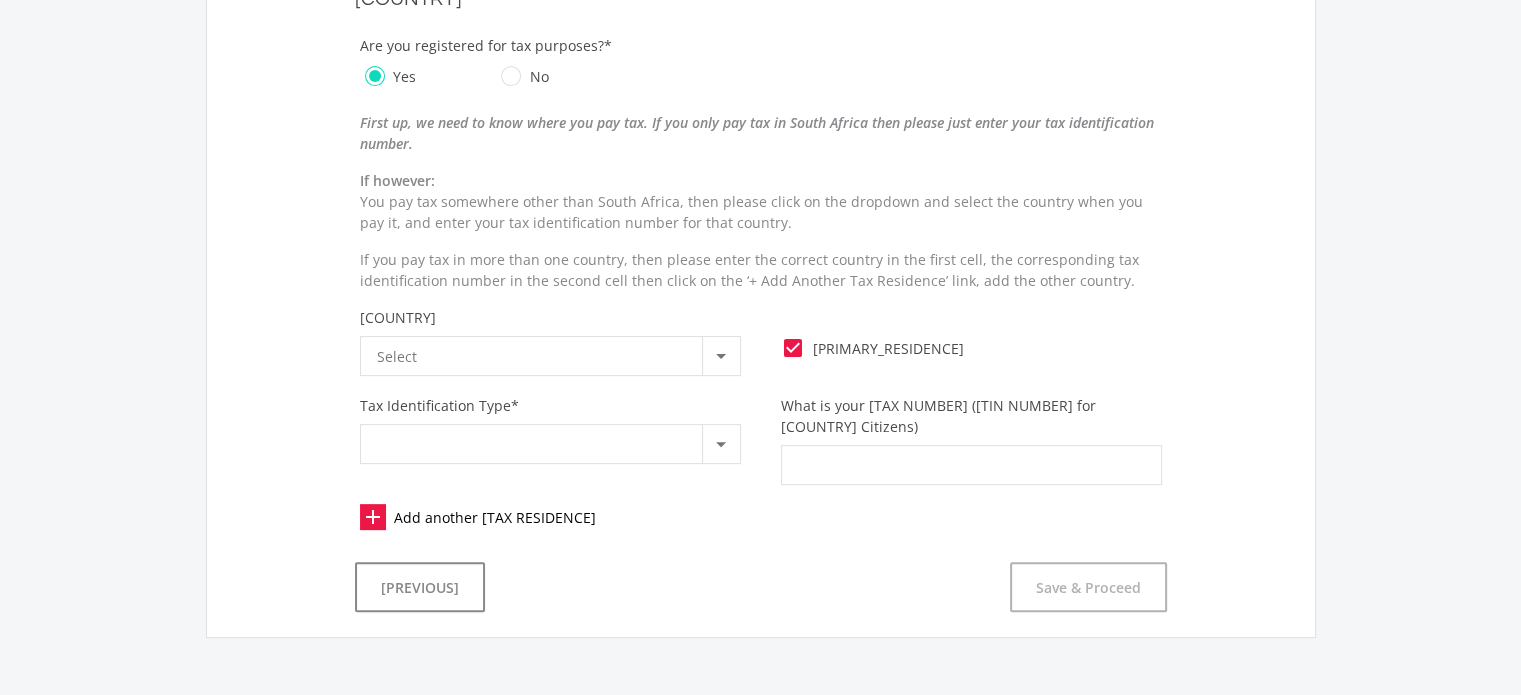 scroll, scrollTop: 581, scrollLeft: 0, axis: vertical 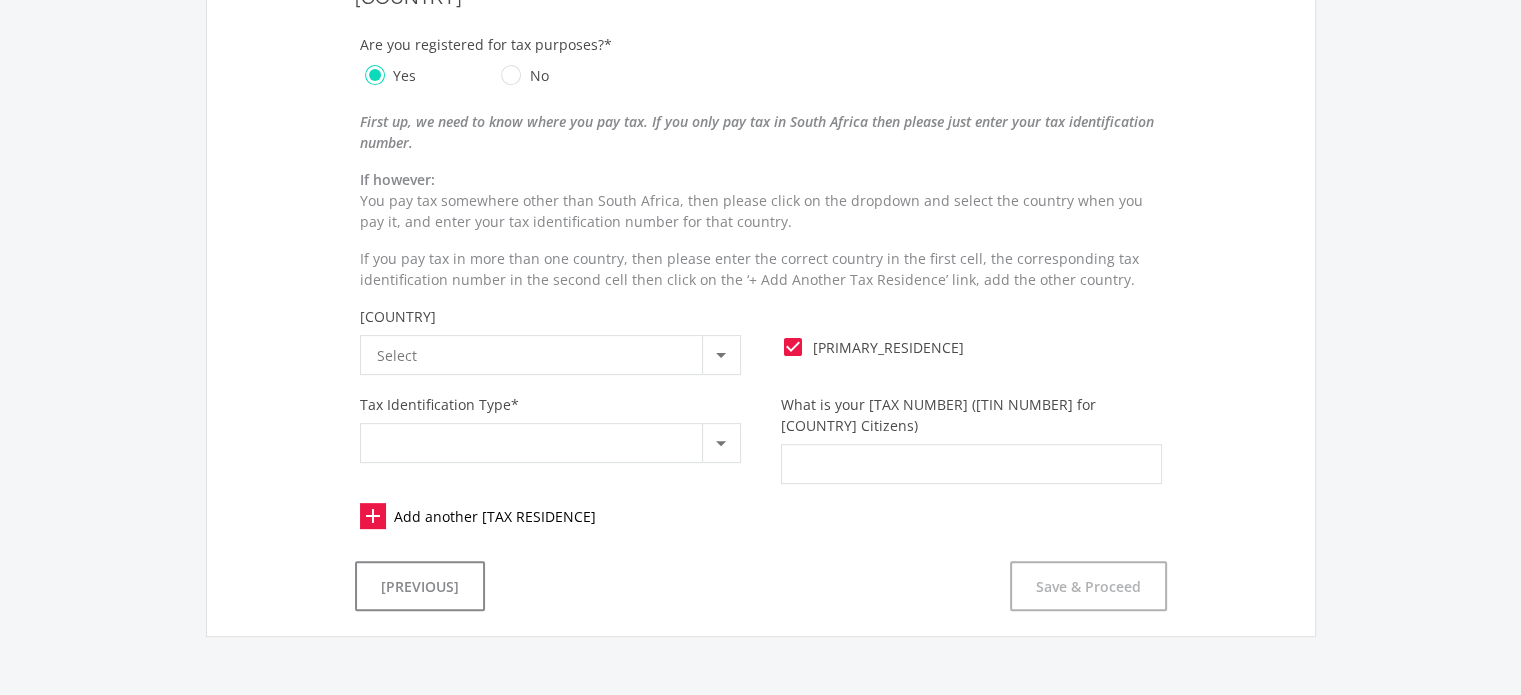 click on "Select" at bounding box center (539, 355) 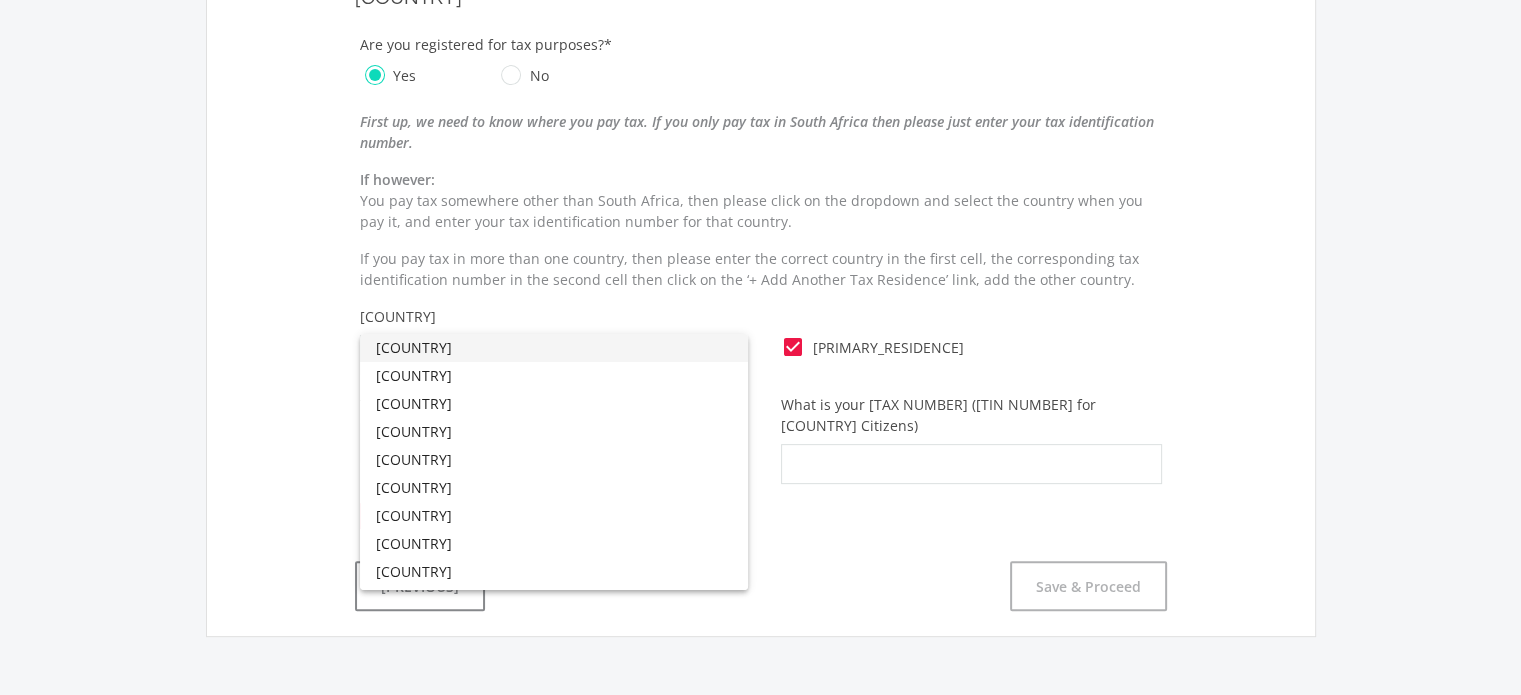click on "[COUNTRY]" at bounding box center (554, 348) 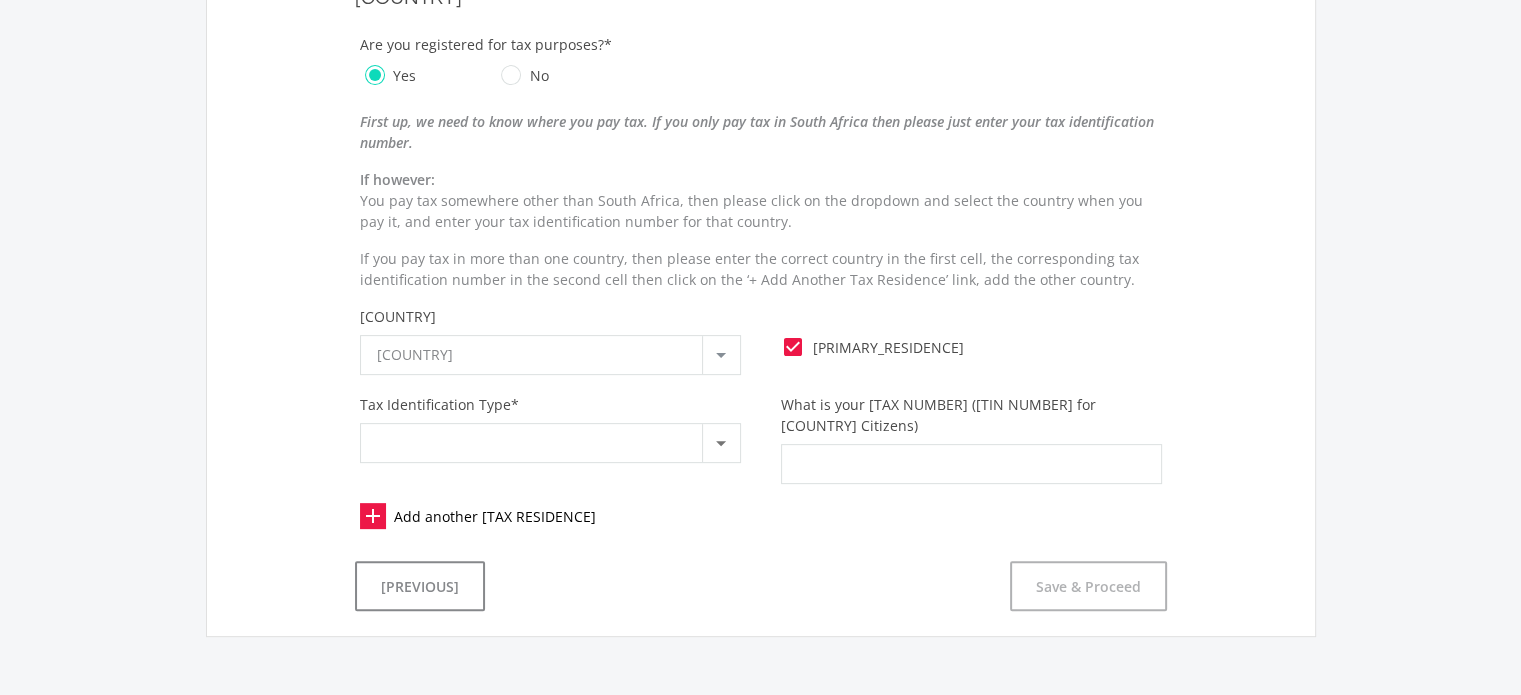 click at bounding box center [539, 443] 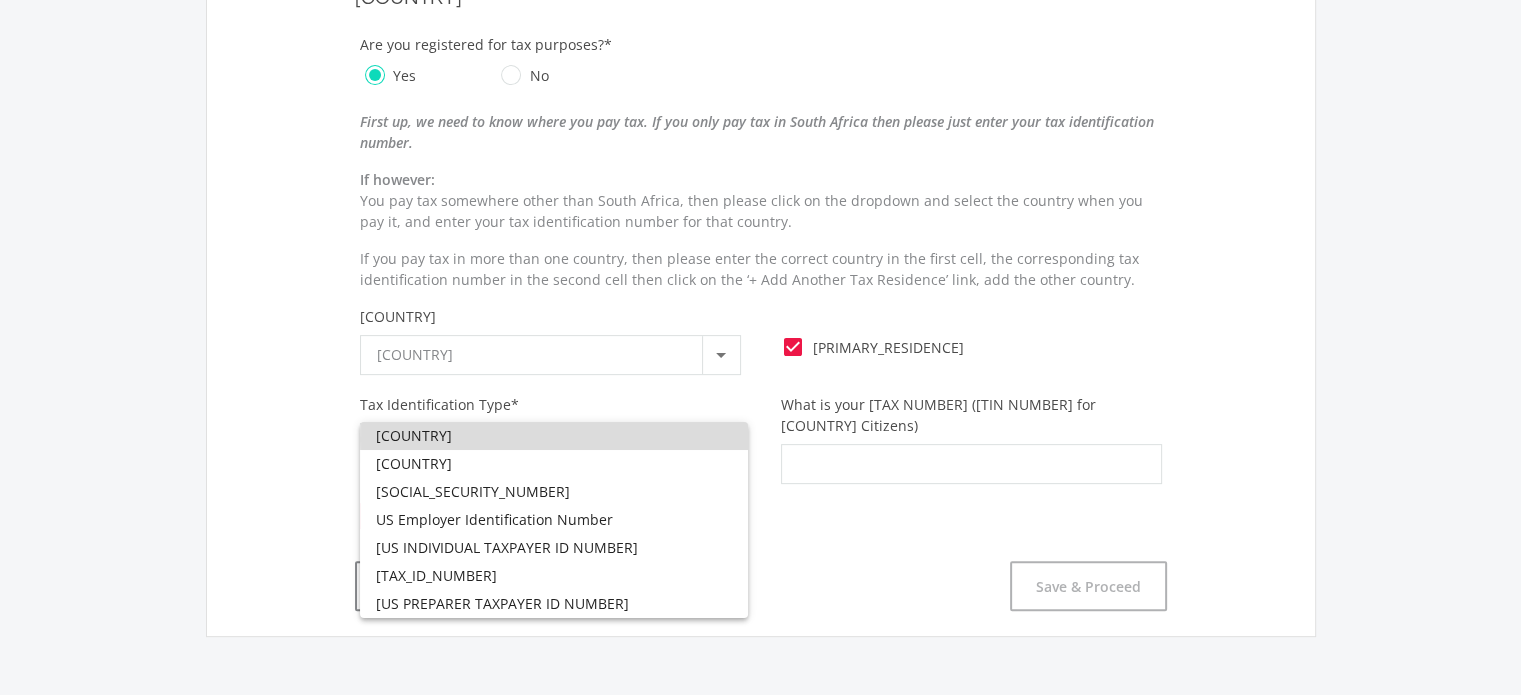 click on "[COUNTRY]" at bounding box center (554, 436) 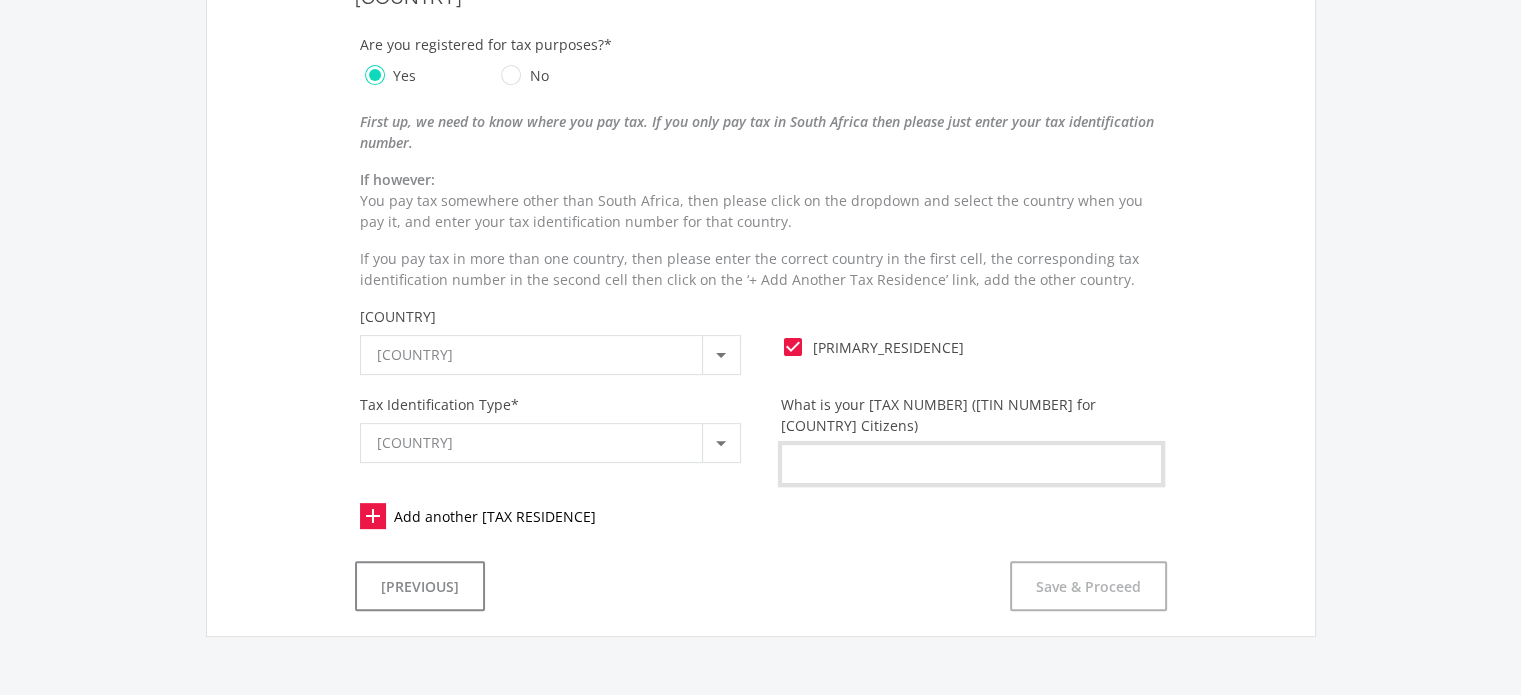 click on "What is your [TAX NUMBER] ([TIN NUMBER] for [COUNTRY] Citizens)" at bounding box center (971, 464) 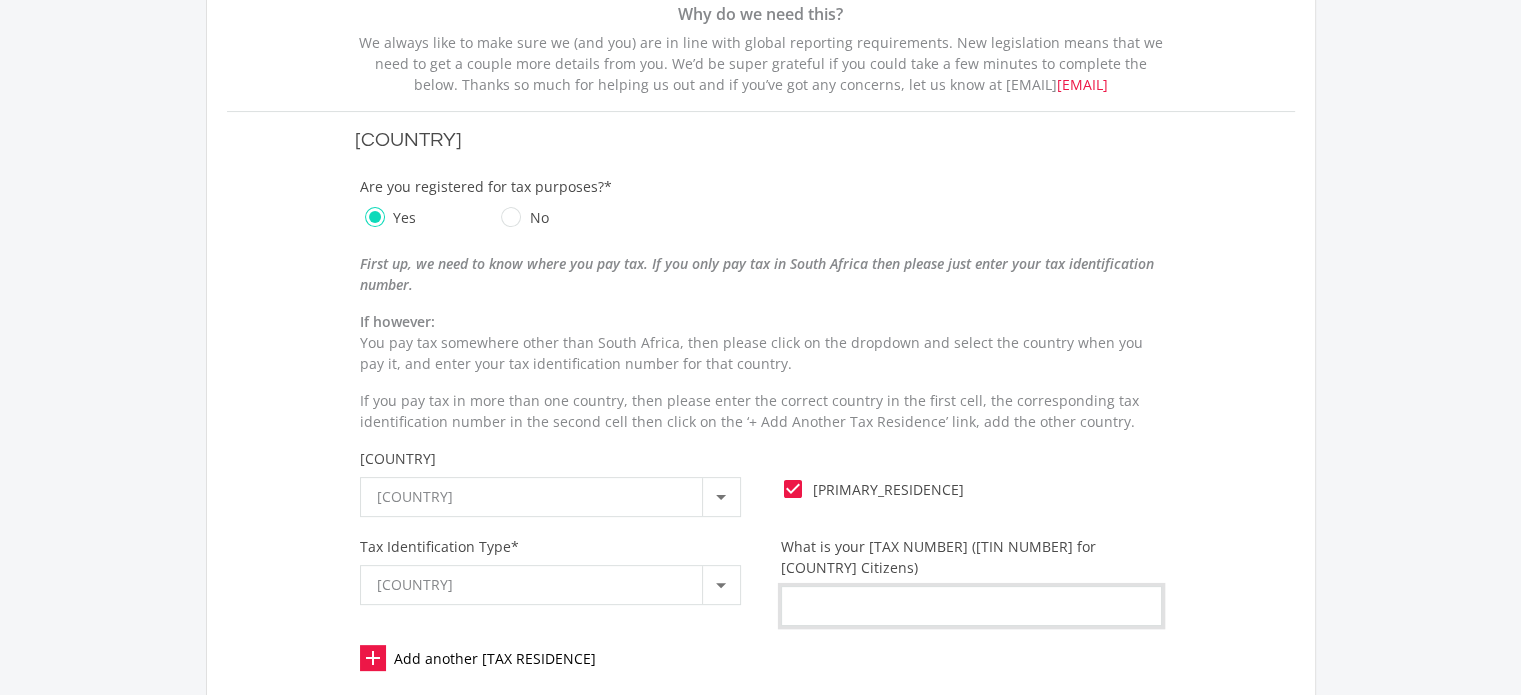 scroll, scrollTop: 0, scrollLeft: 0, axis: both 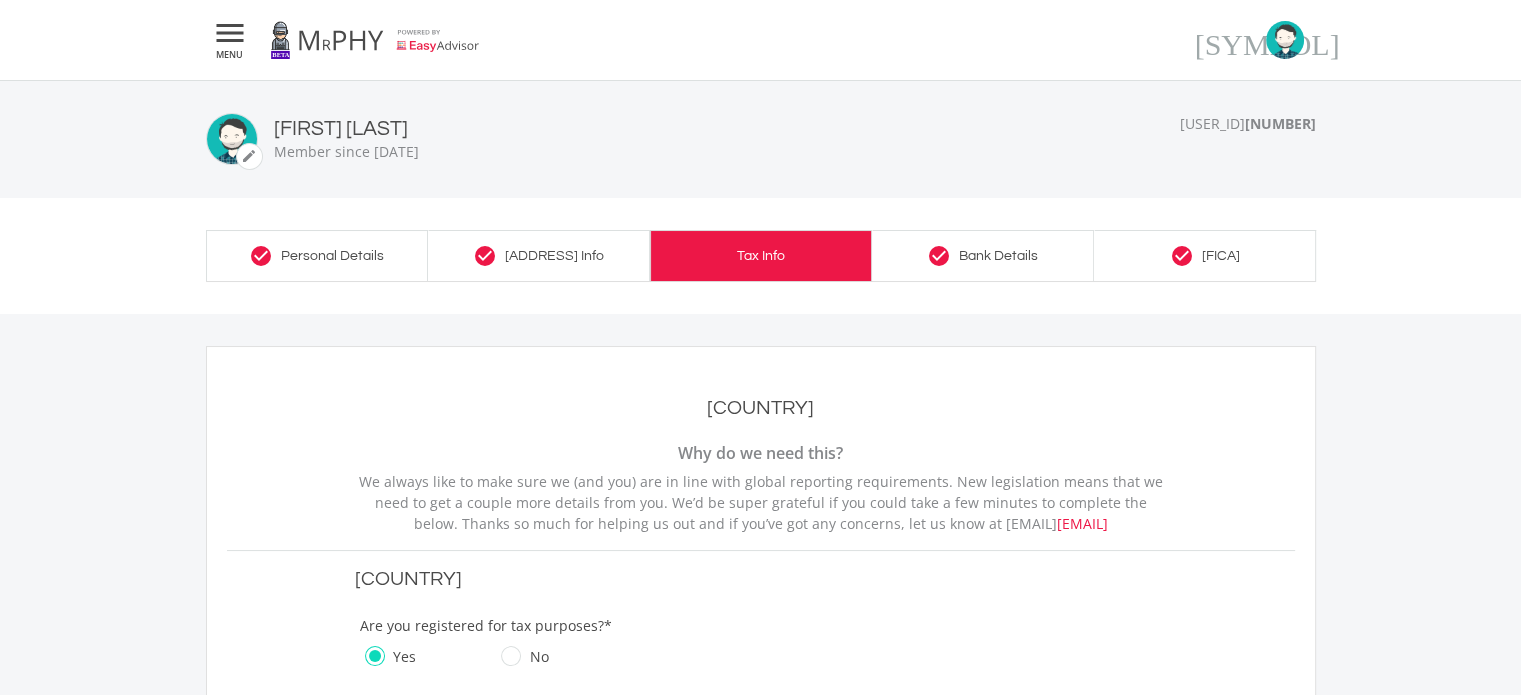 click on "Member since [DATE]" at bounding box center [346, 151] 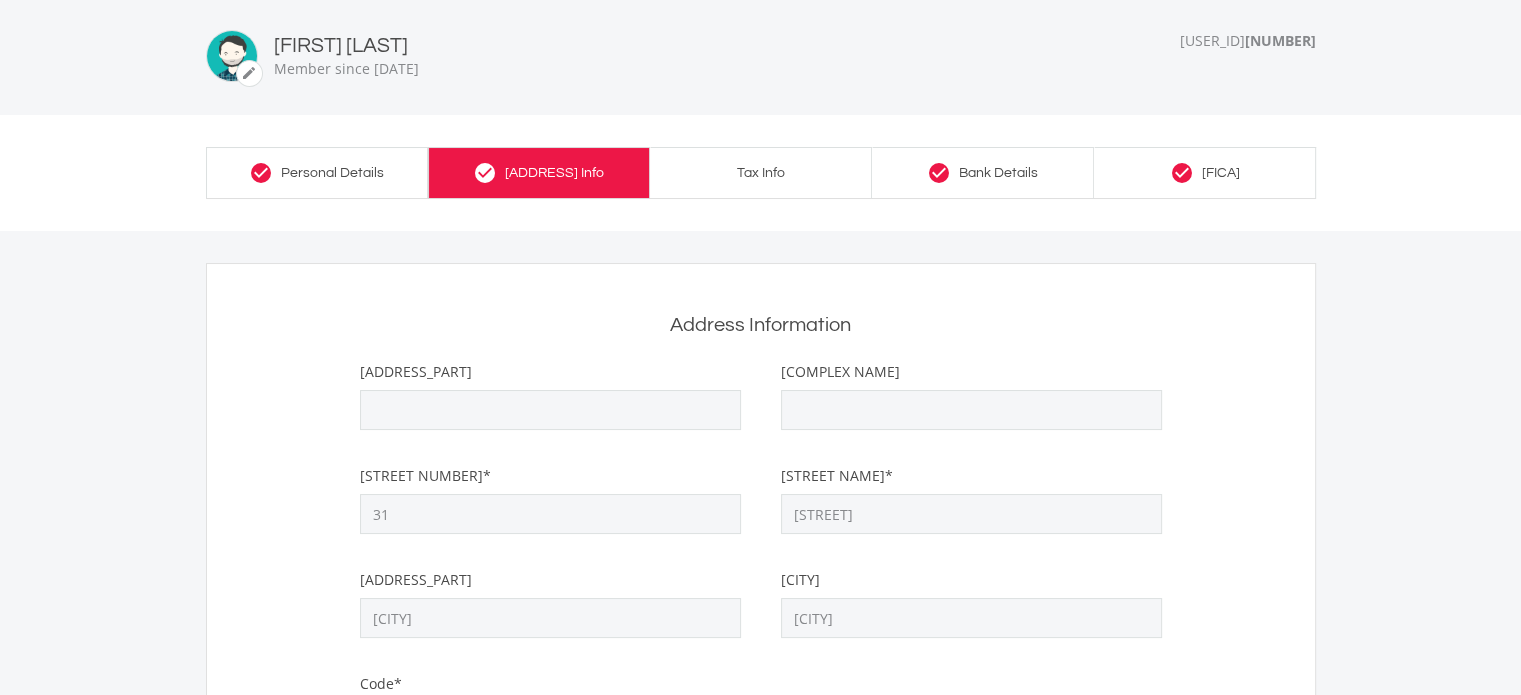 scroll, scrollTop: 96, scrollLeft: 0, axis: vertical 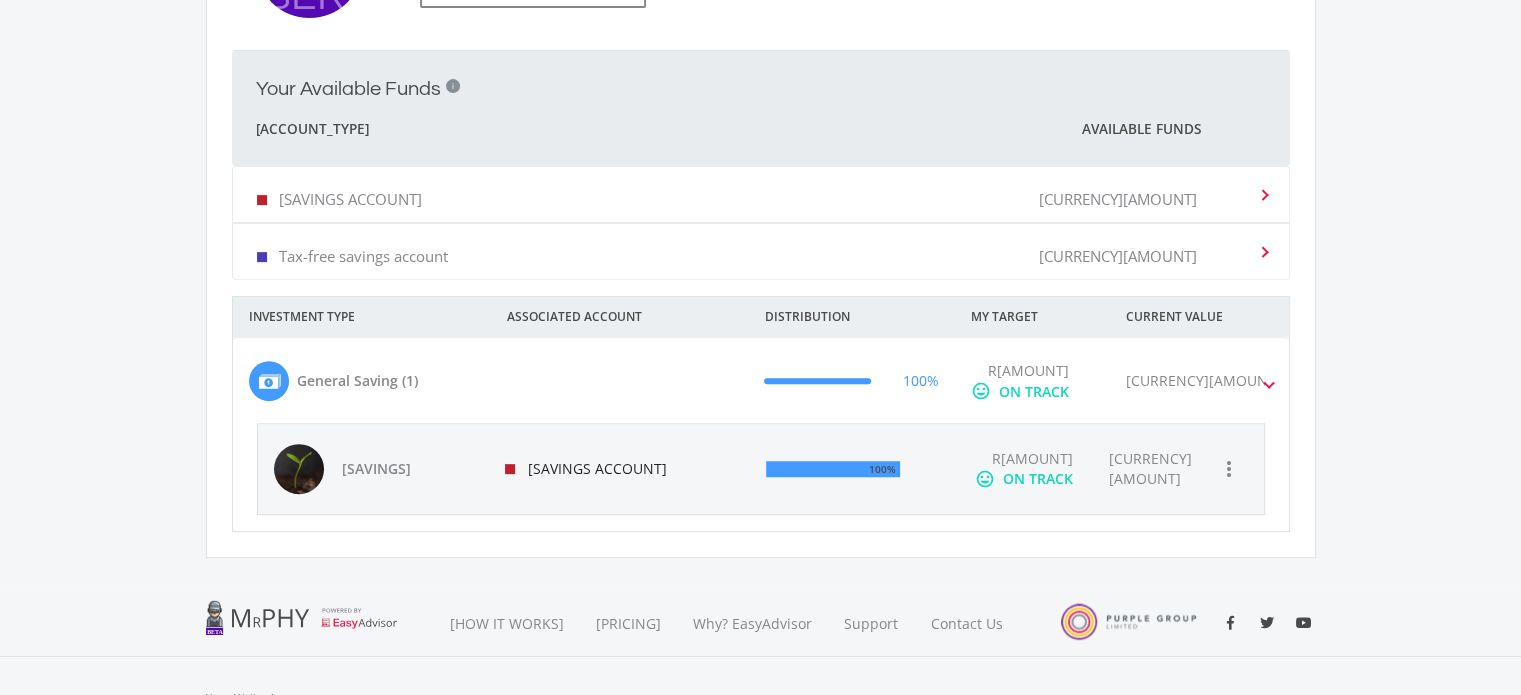 click at bounding box center [1269, 381] 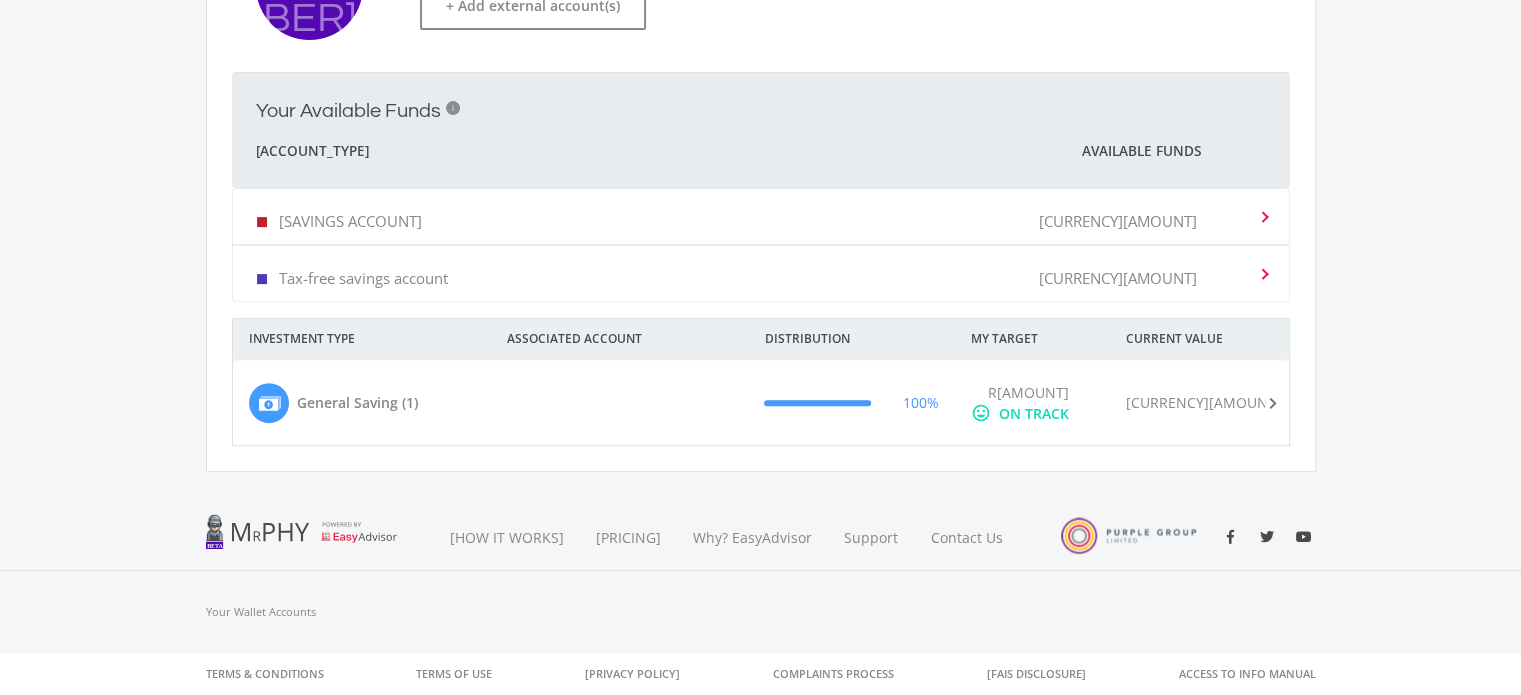 click at bounding box center [1268, 403] 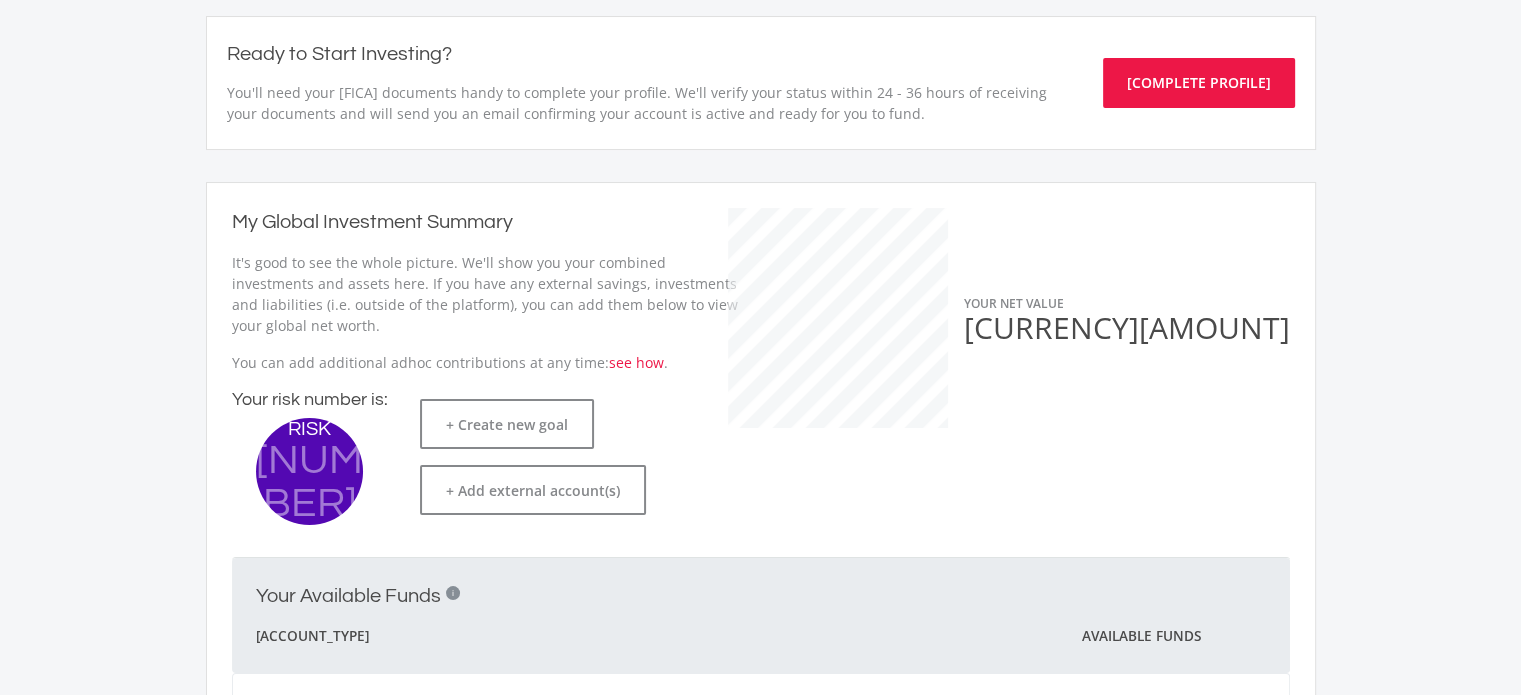 scroll, scrollTop: 193, scrollLeft: 0, axis: vertical 